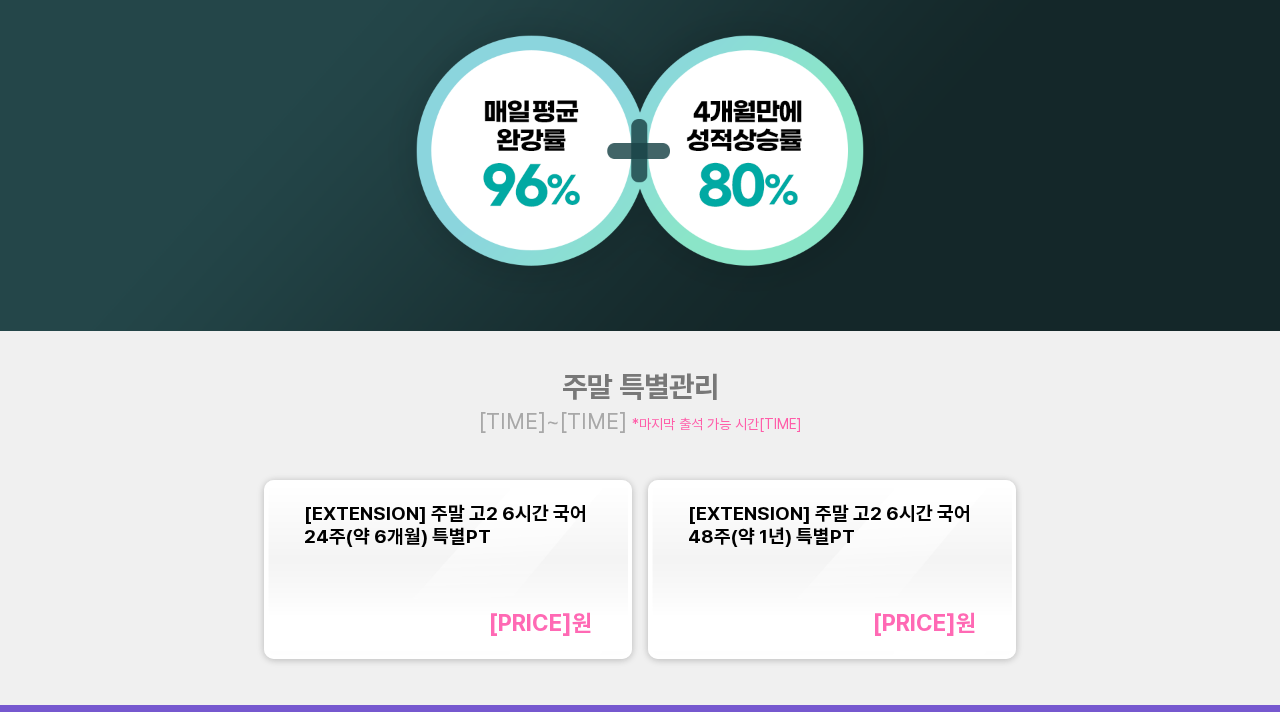 scroll, scrollTop: 1390, scrollLeft: 0, axis: vertical 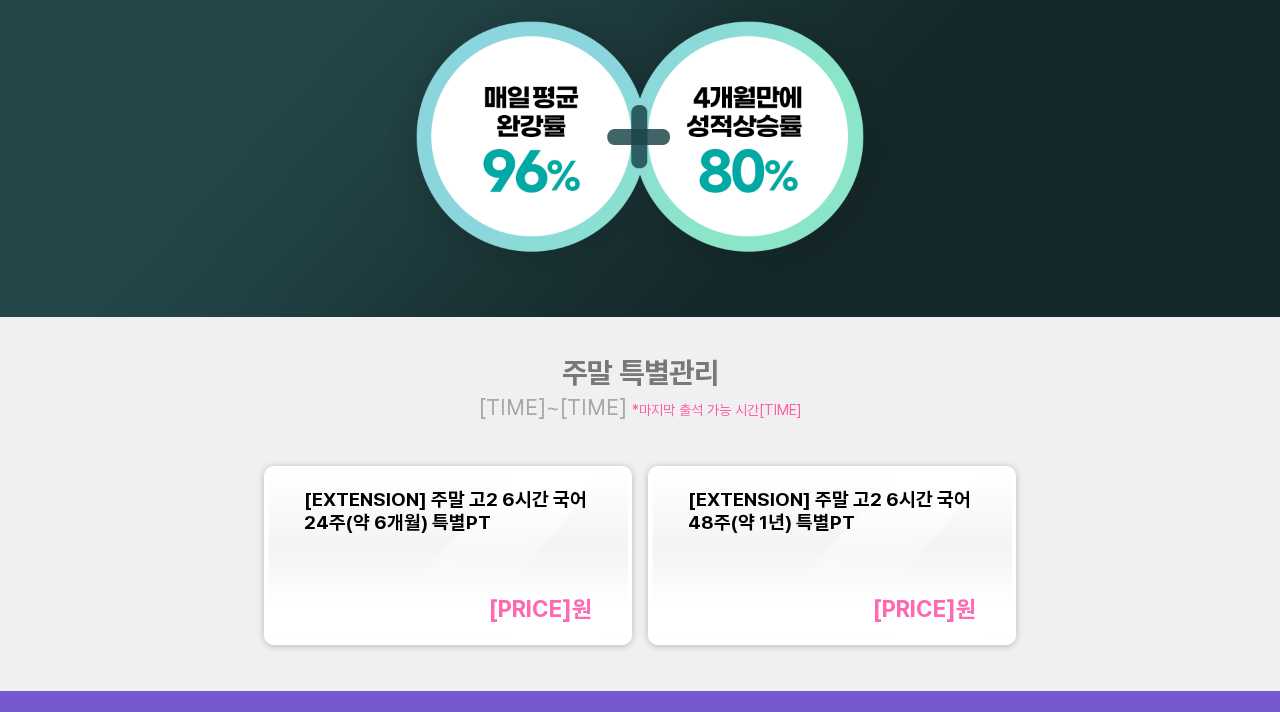 click on "[연장] 주말 고2 6시간 국어 24주(약 6개월) 특별PT 187만8000 원" at bounding box center [448, 555] 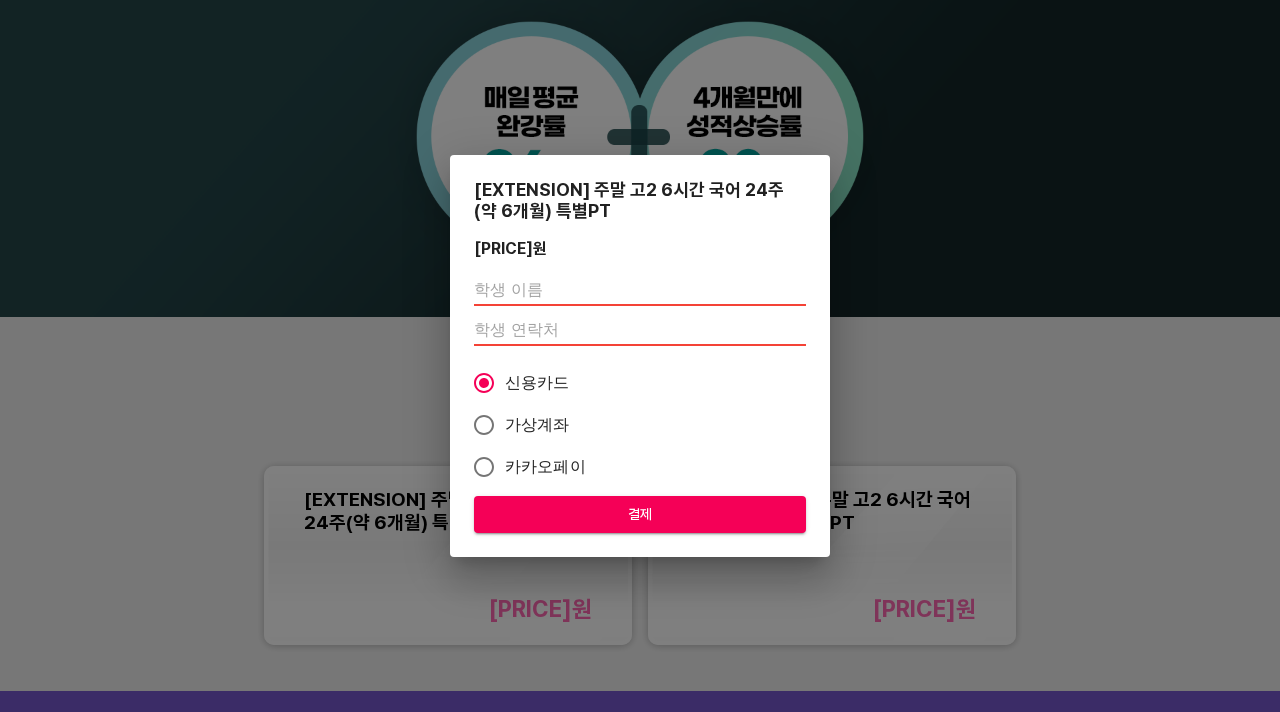 click on "[연장] 주말 고2 6시간 국어 24주(약 6개월) 특별PT 187만8000 원 신용카드 가상계좌 카카오페이 결제" at bounding box center [640, 356] 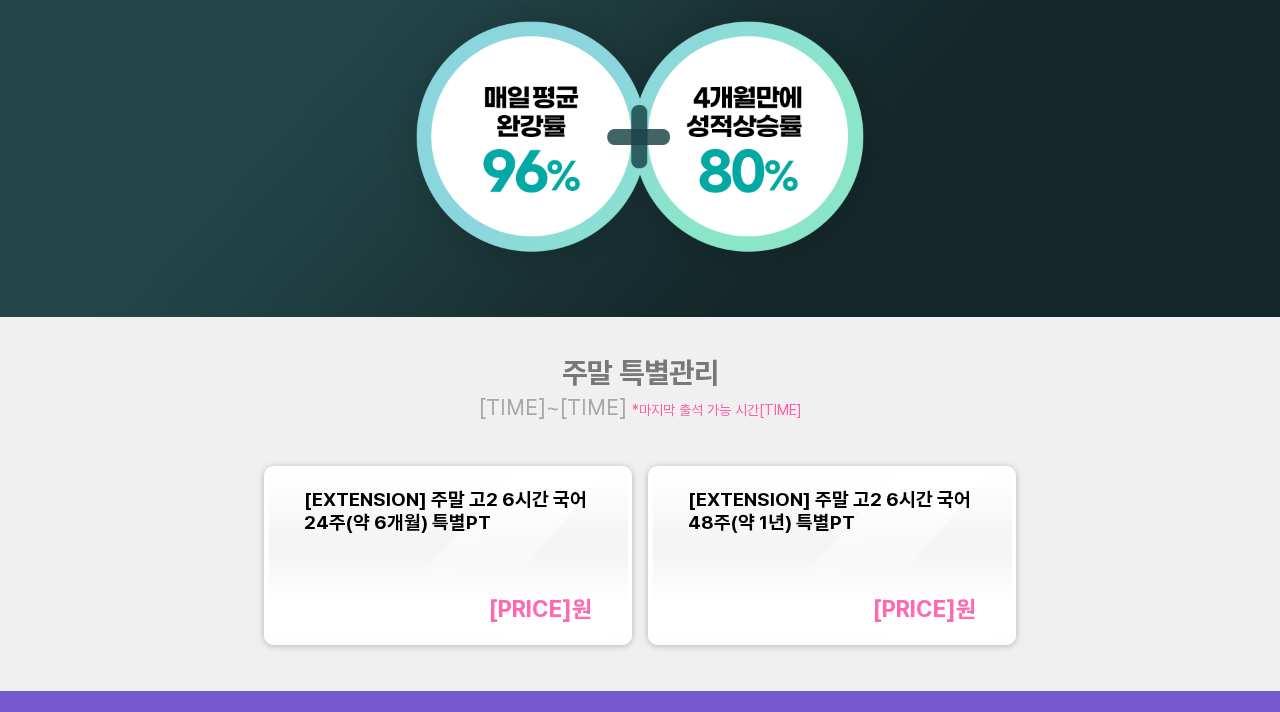 click on "[연장] 주말 고2 6시간 국어 24주(약 6개월) 특별PT 187만8000 원" at bounding box center [448, 555] 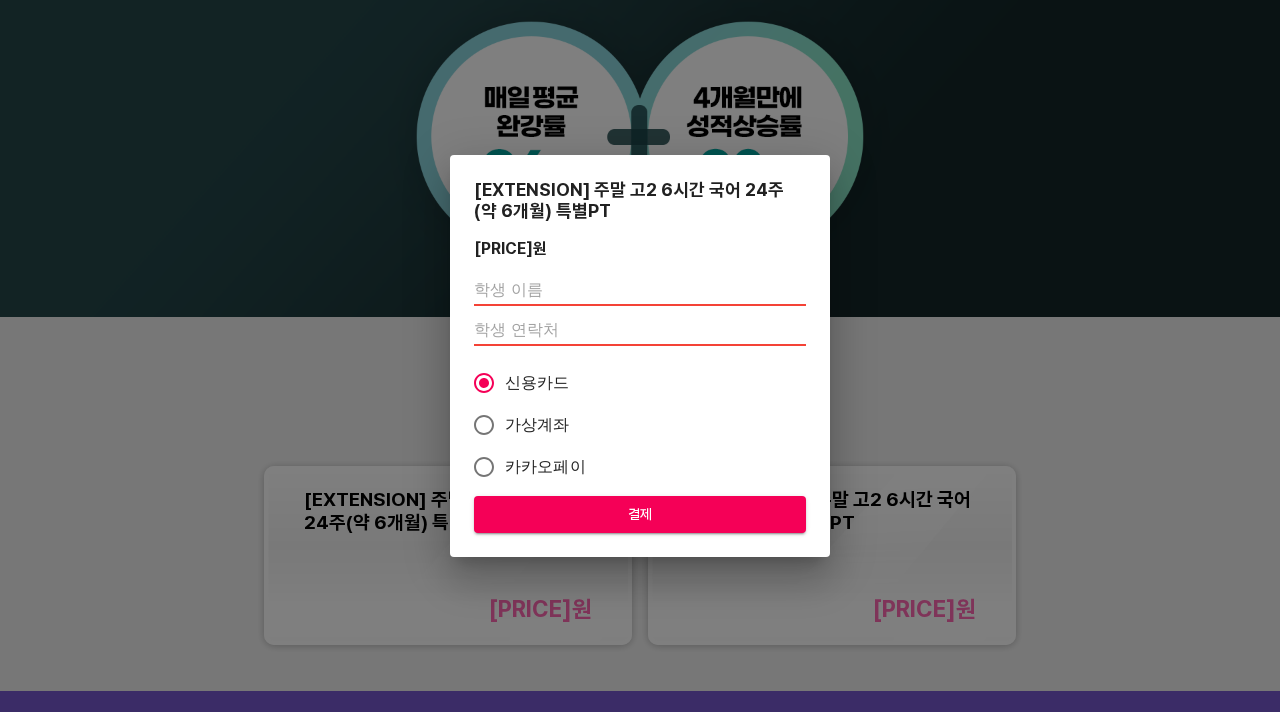 click at bounding box center (640, 310) 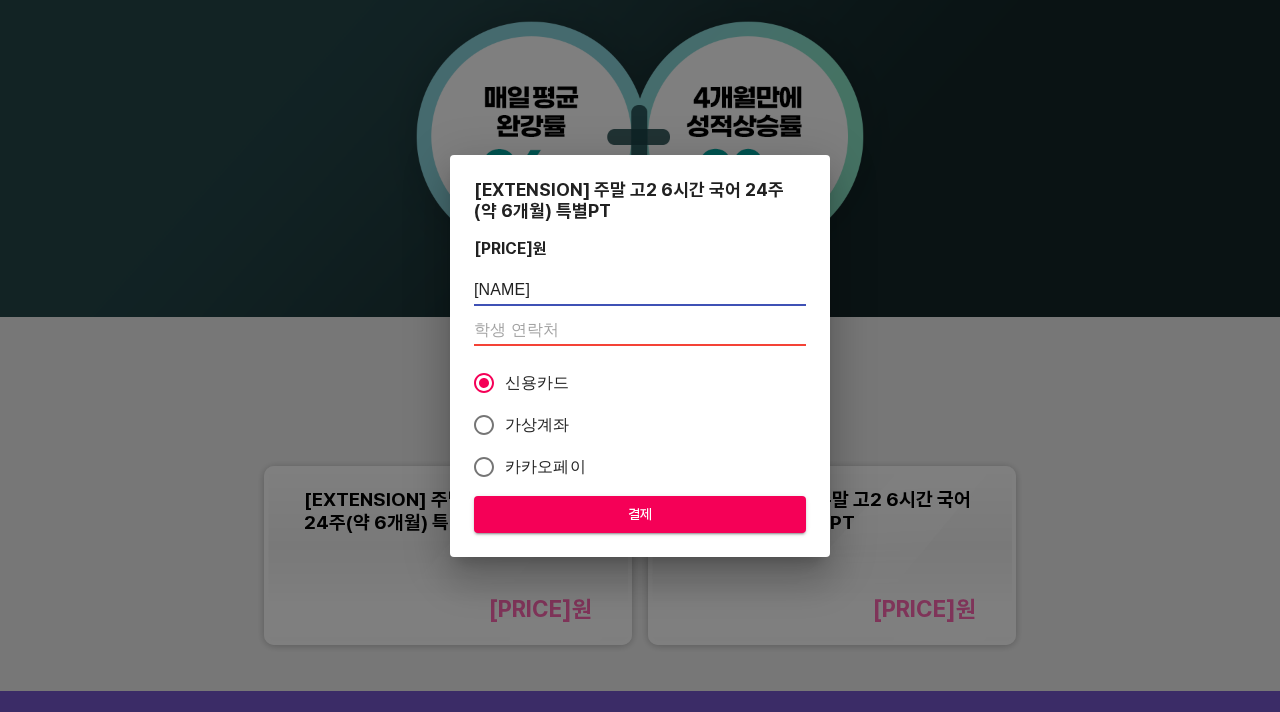 type on "[NAME] [LAST]" 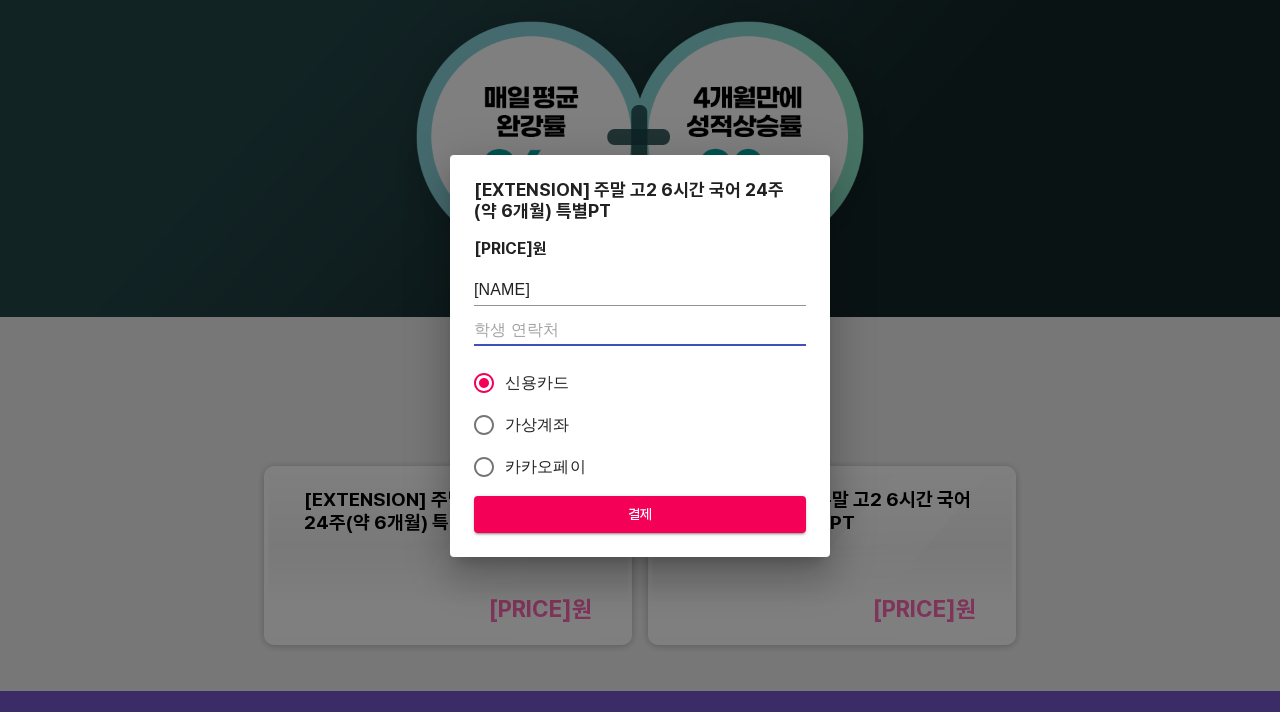 type on "[PHONE]" 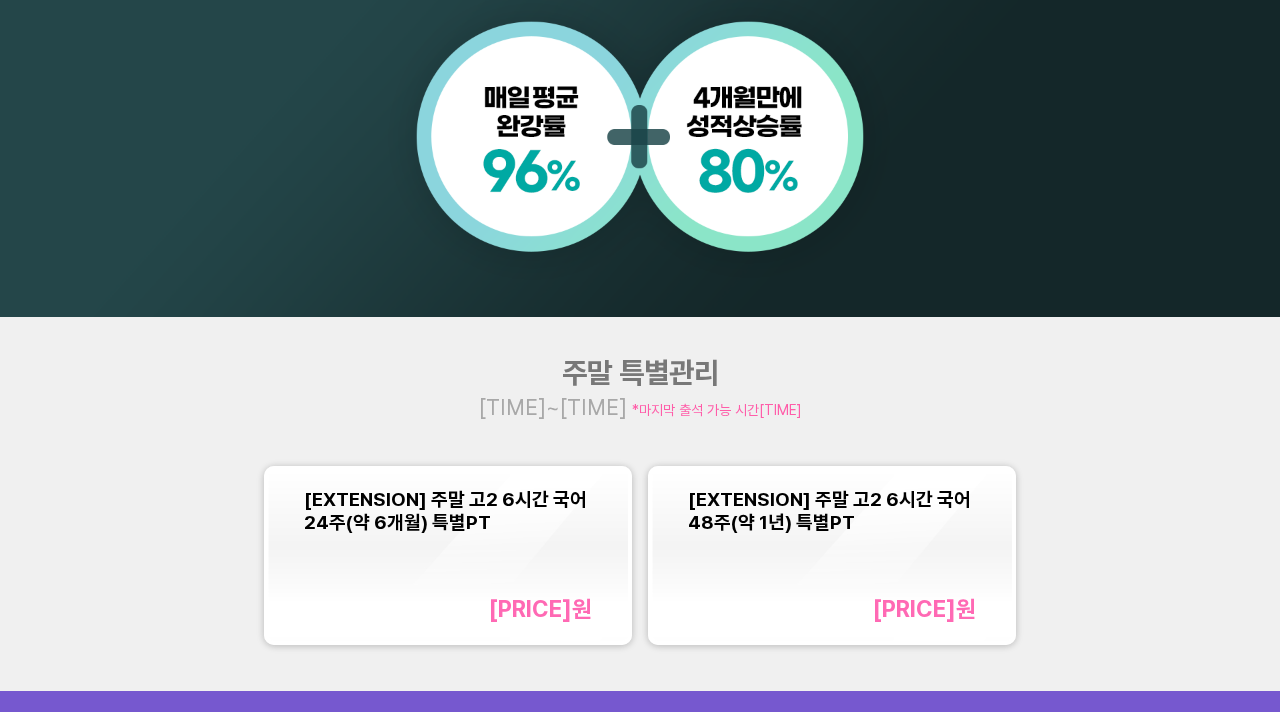 click on "[연장] 주말 고2 6시간 국어 24주(약 6개월) 특별PT 187만8000 원" at bounding box center [448, 555] 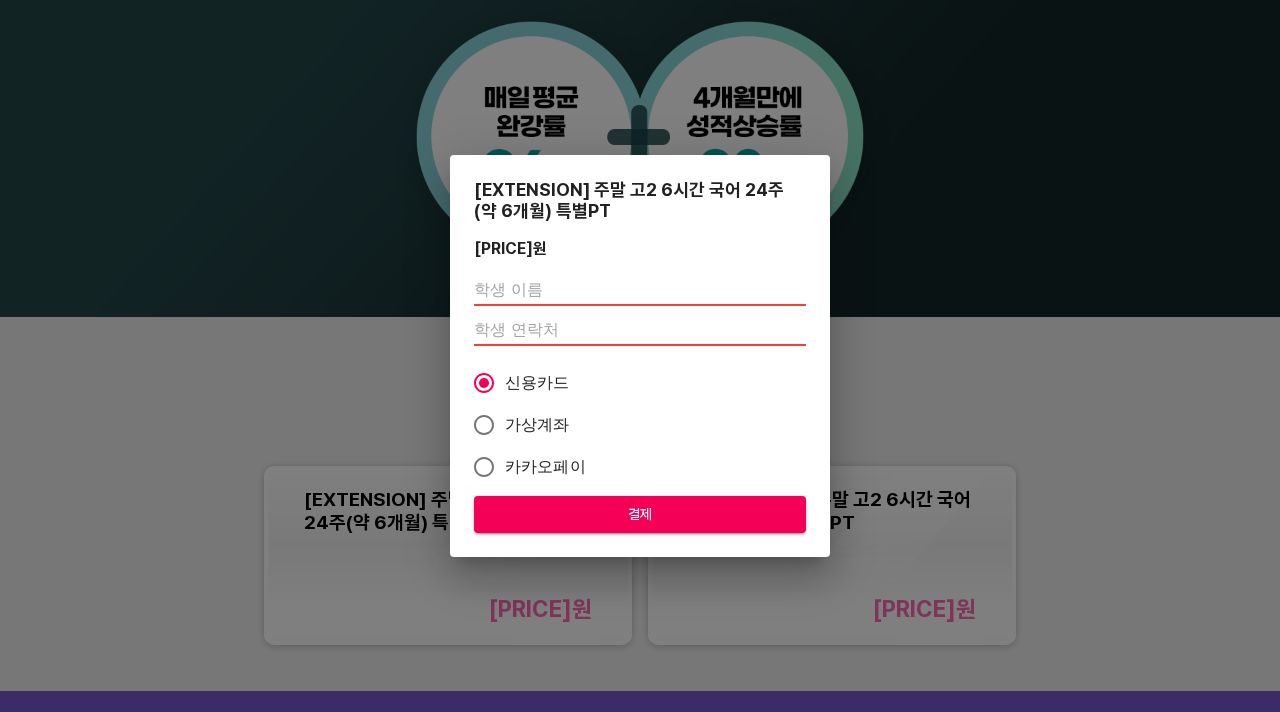 click at bounding box center [640, 310] 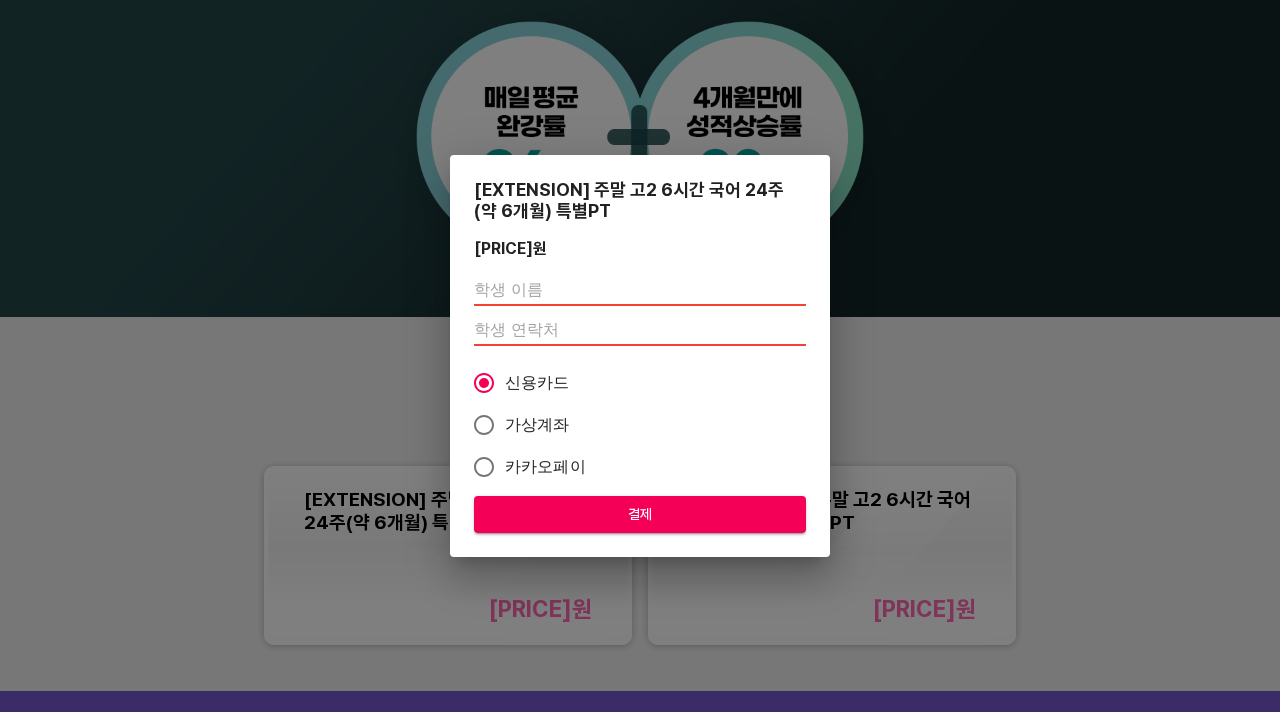 type on "[NAME] [LAST]" 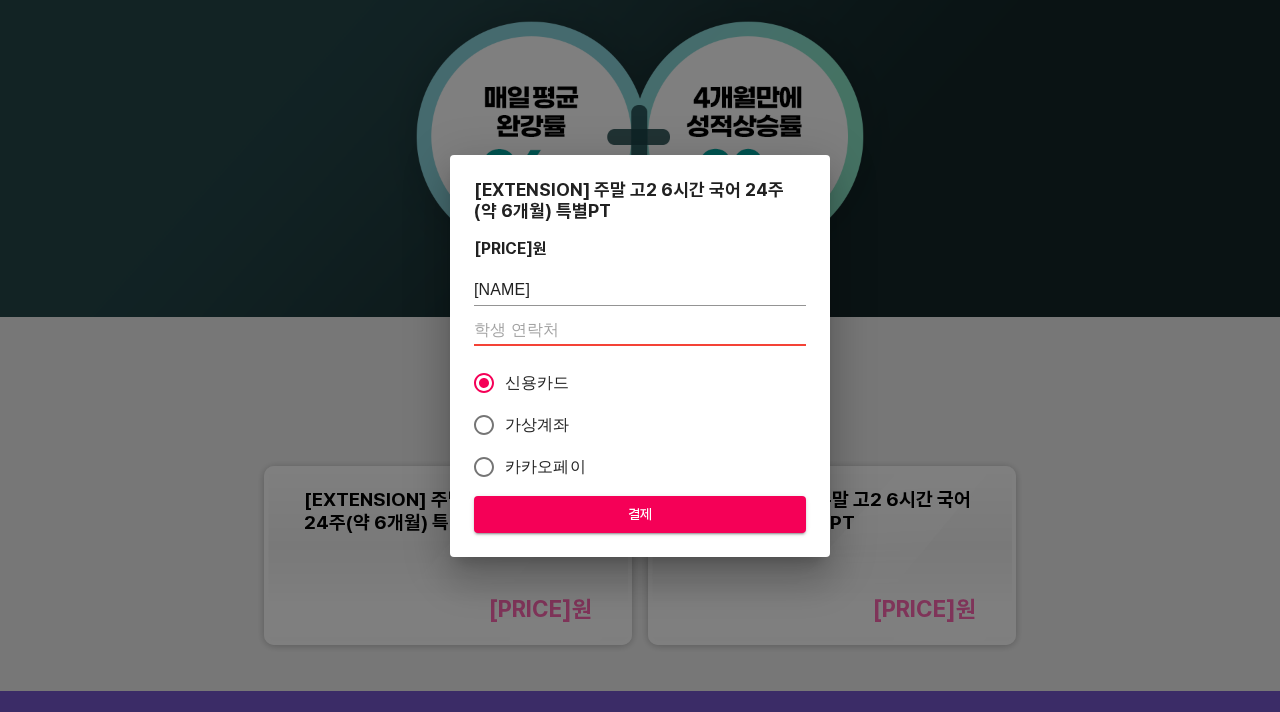 click at bounding box center (640, 330) 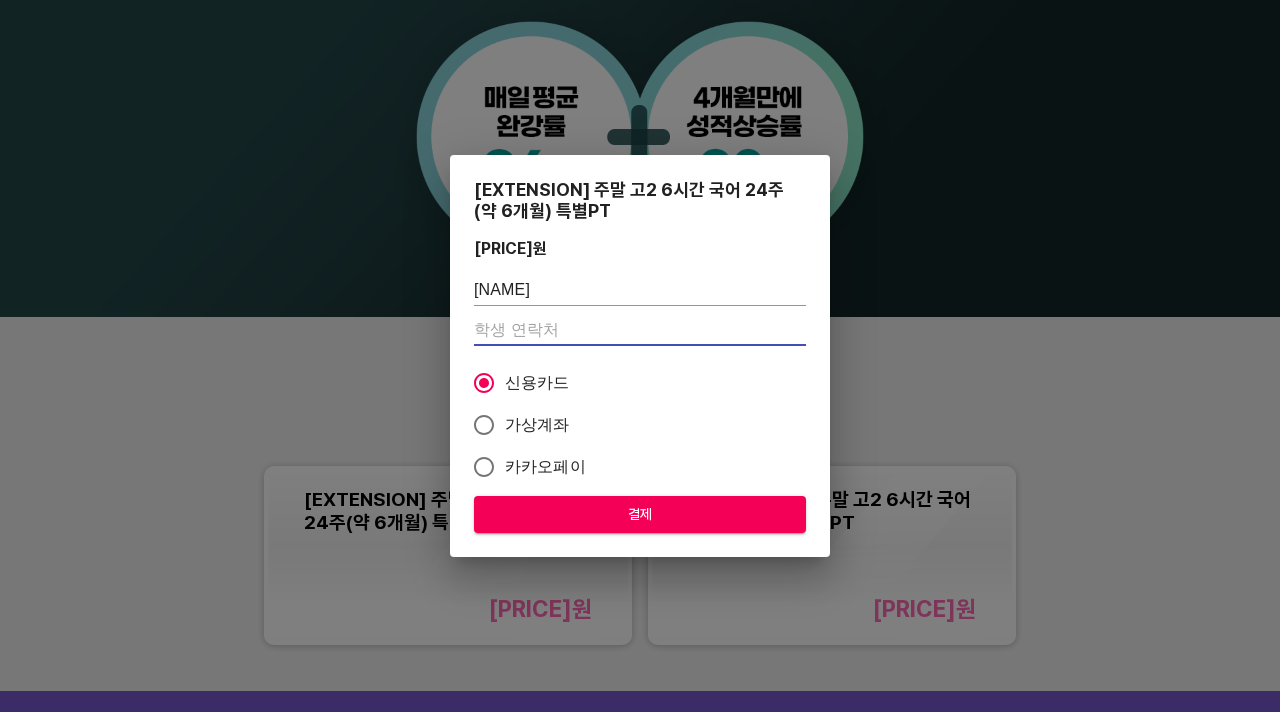 type on "[PHONE]" 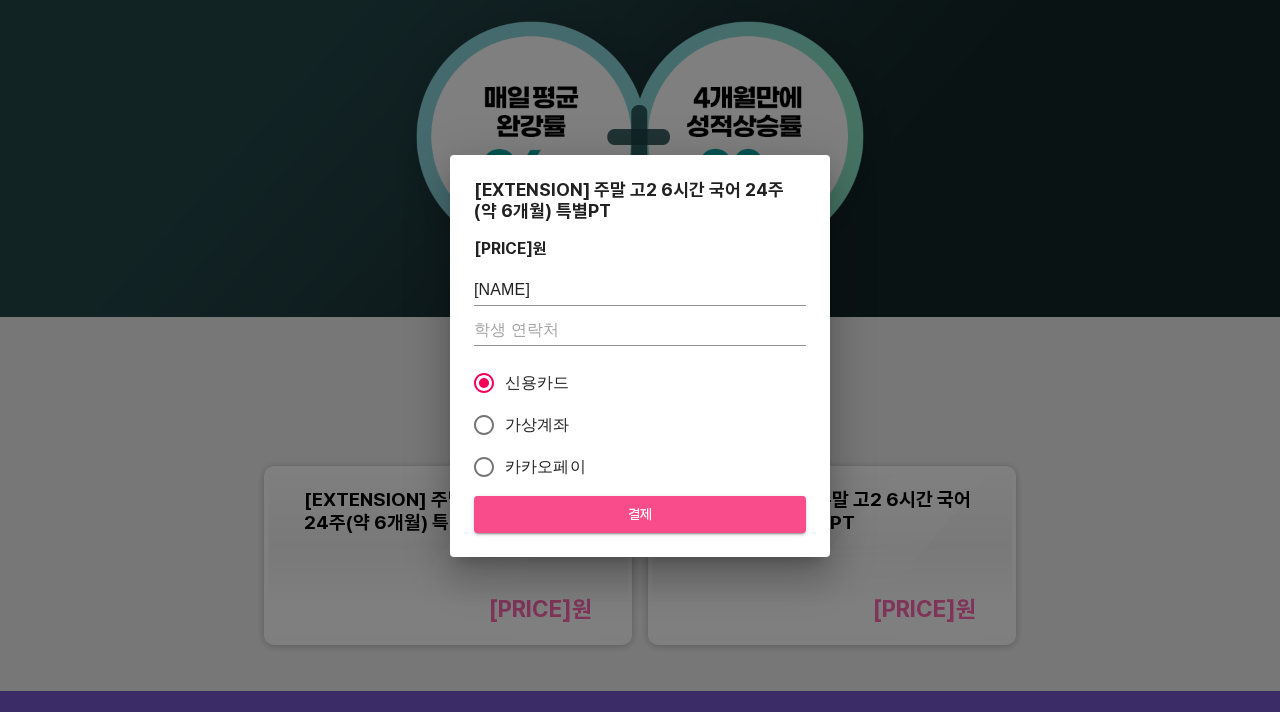 click on "결제" at bounding box center (640, 514) 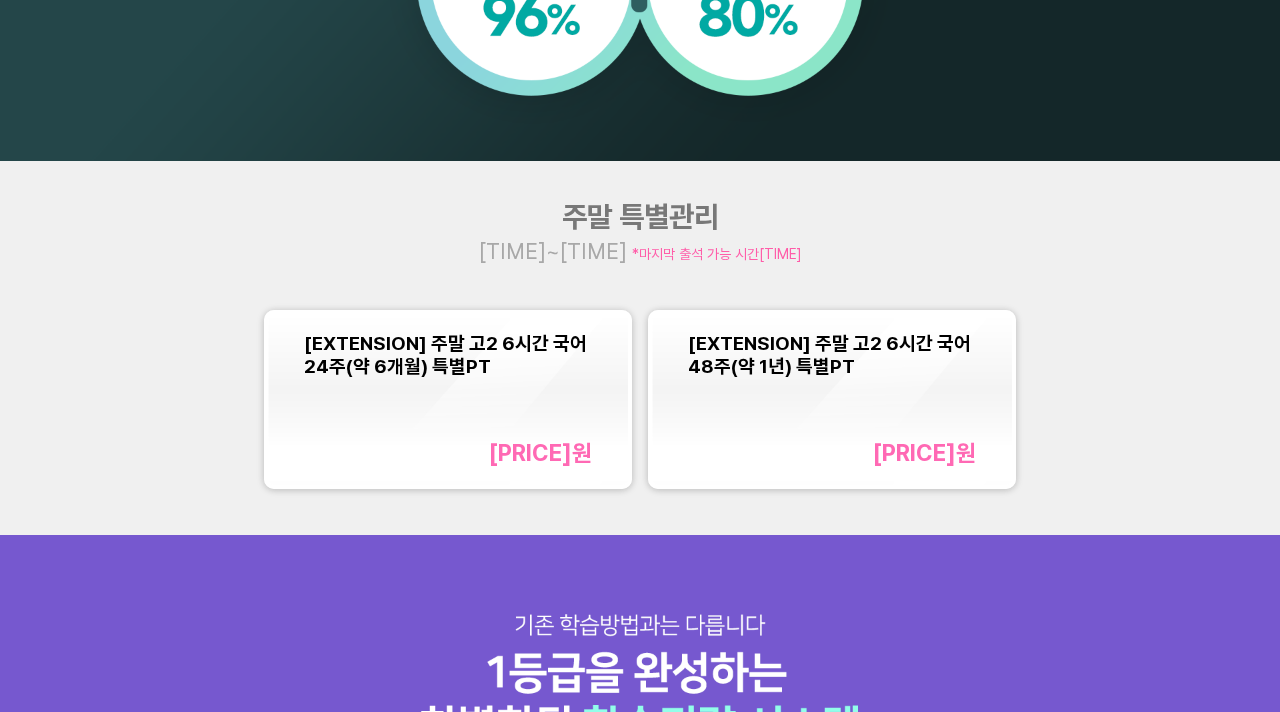 scroll, scrollTop: 1542, scrollLeft: 0, axis: vertical 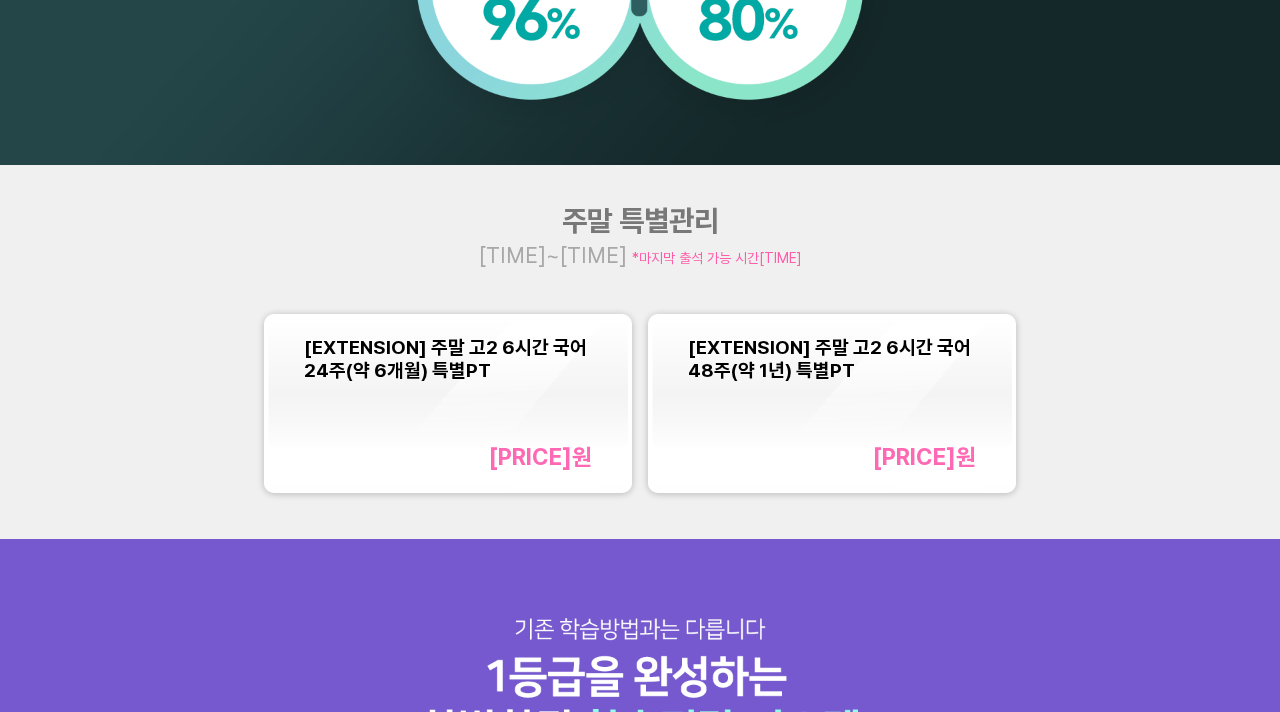 click on "187만8000 원" at bounding box center [540, 457] 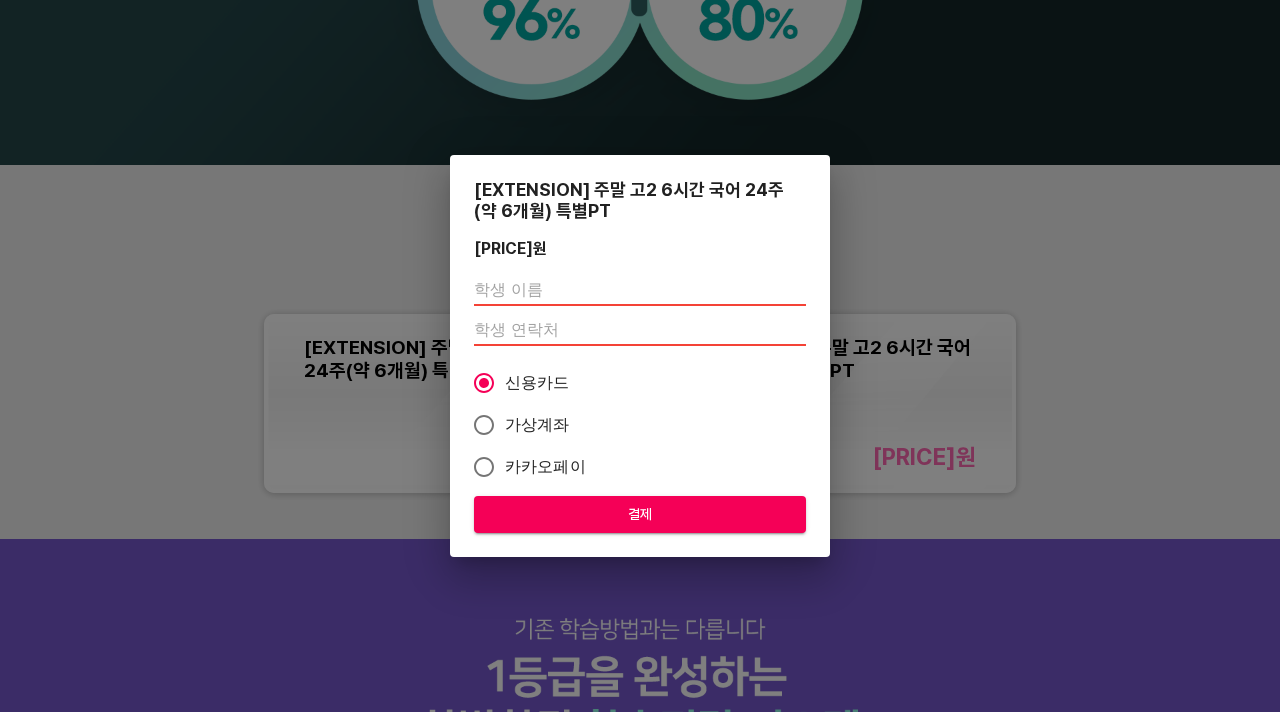 click at bounding box center [640, 290] 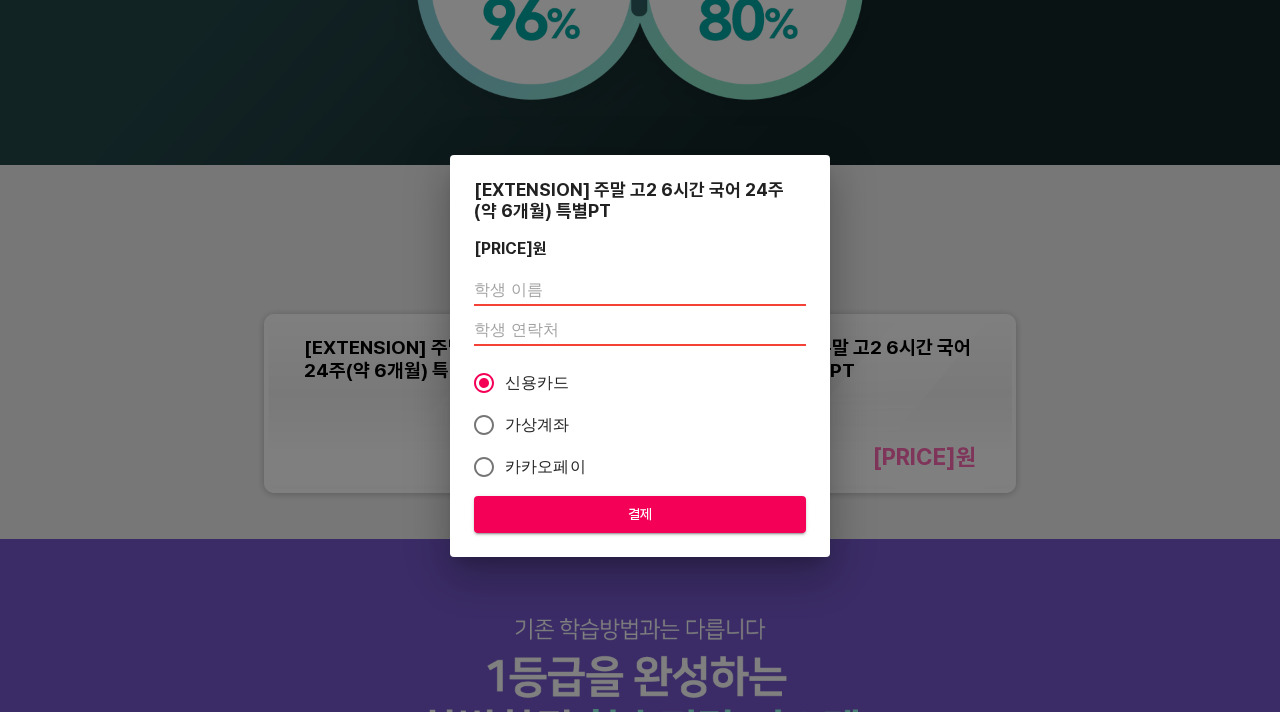 type on "[NAME] [LAST]" 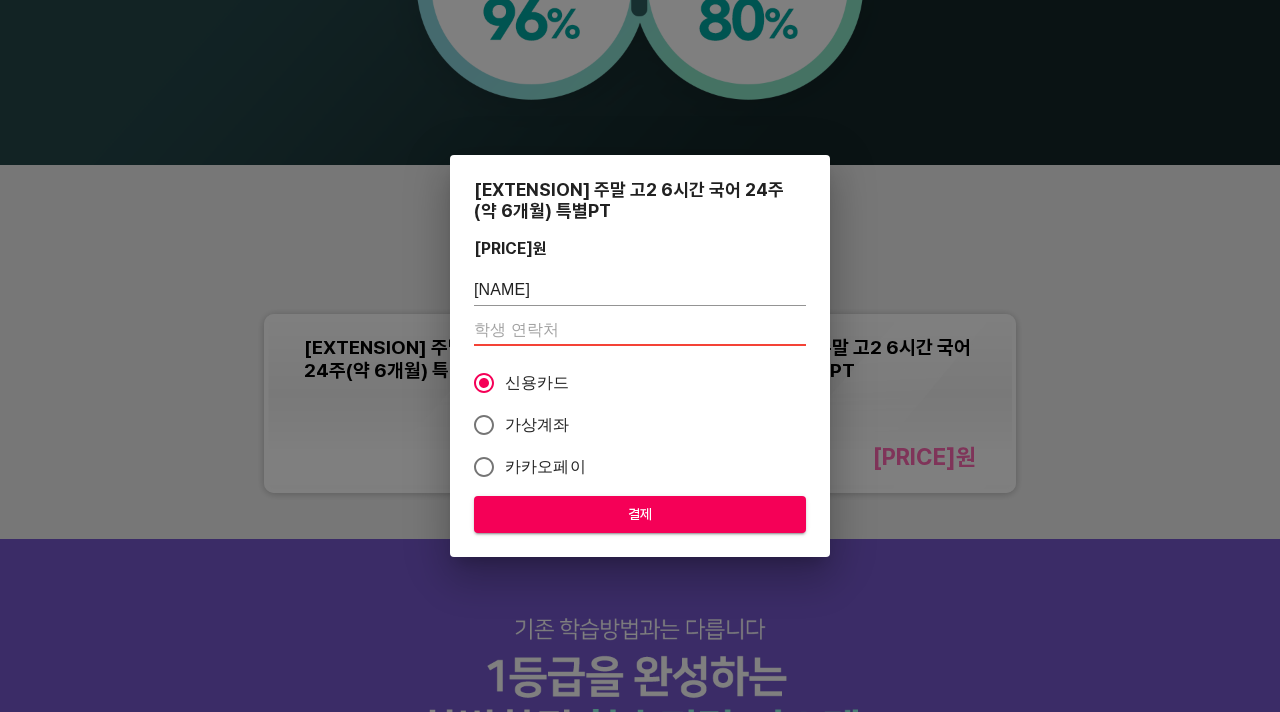 click at bounding box center (640, 330) 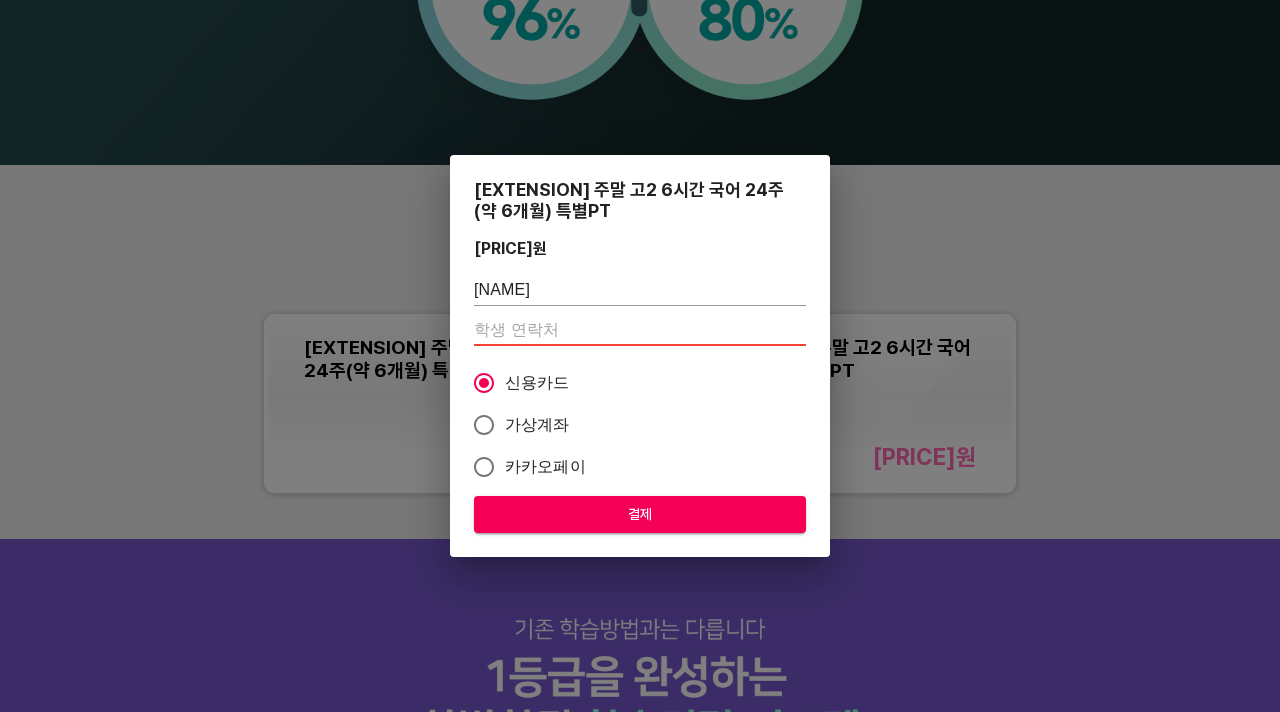 click on "[연장] 주말 고2 6시간 국어 24주(약 6개월) 특별PT 187만8000 원 정다혜 신용카드 가상계좌 카카오페이 결제" at bounding box center (640, 356) 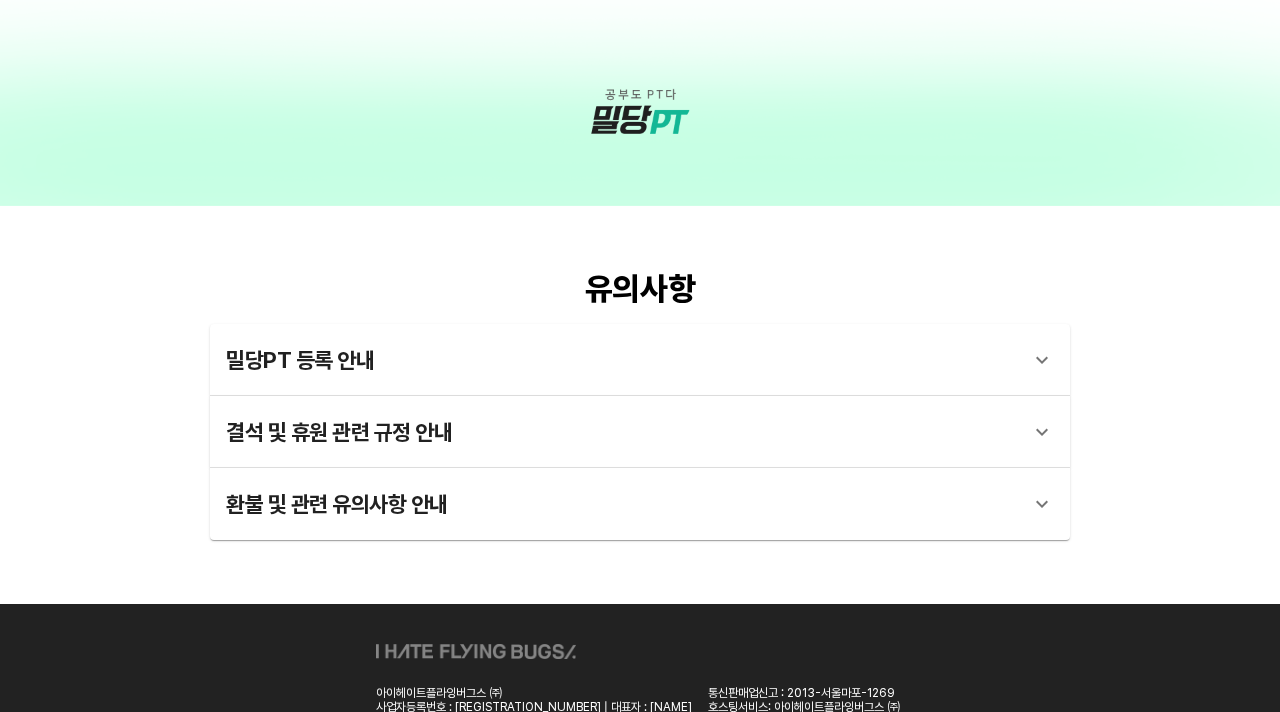 scroll, scrollTop: 3683, scrollLeft: 0, axis: vertical 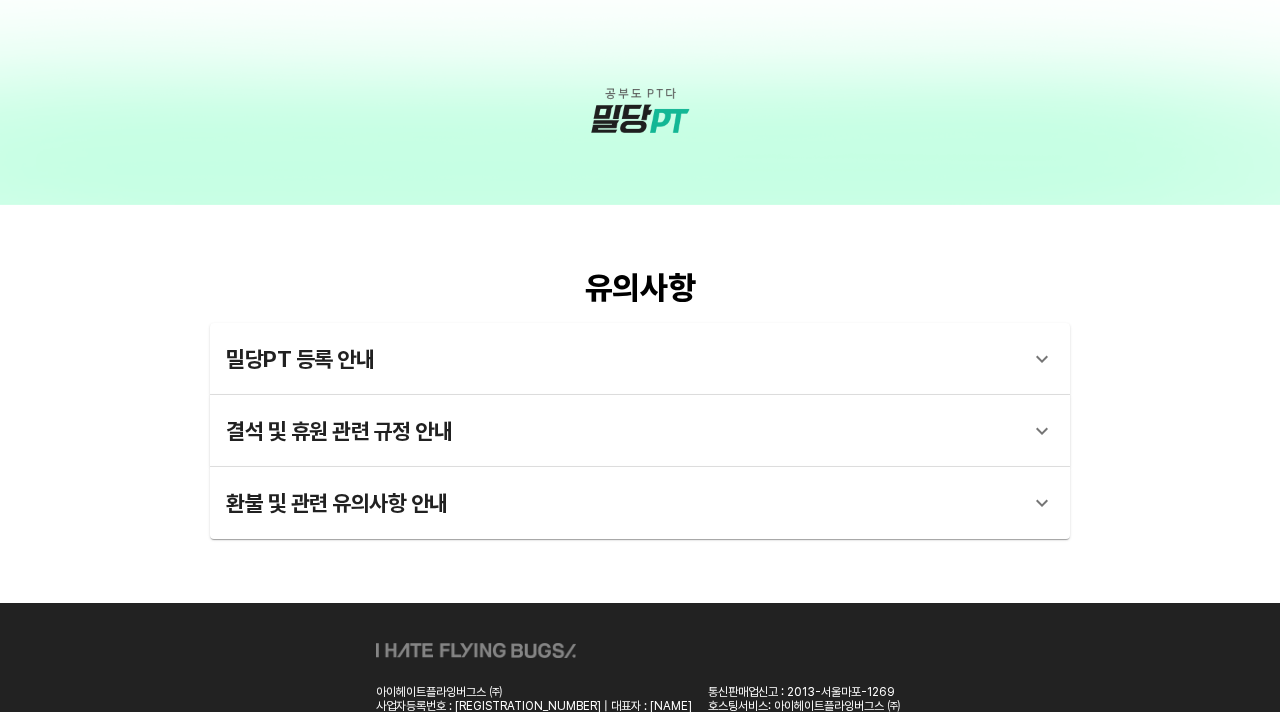 click on "밀당PT 등록 안내" at bounding box center (622, 359) 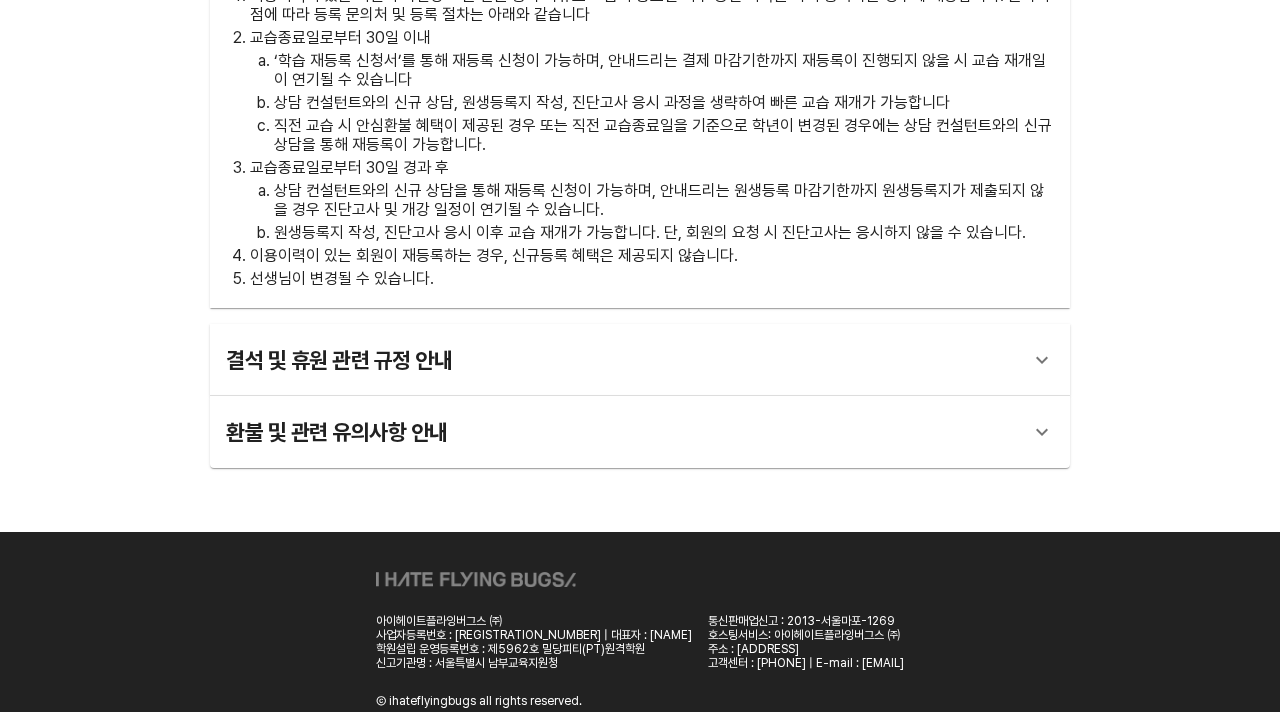 scroll, scrollTop: 4588, scrollLeft: 0, axis: vertical 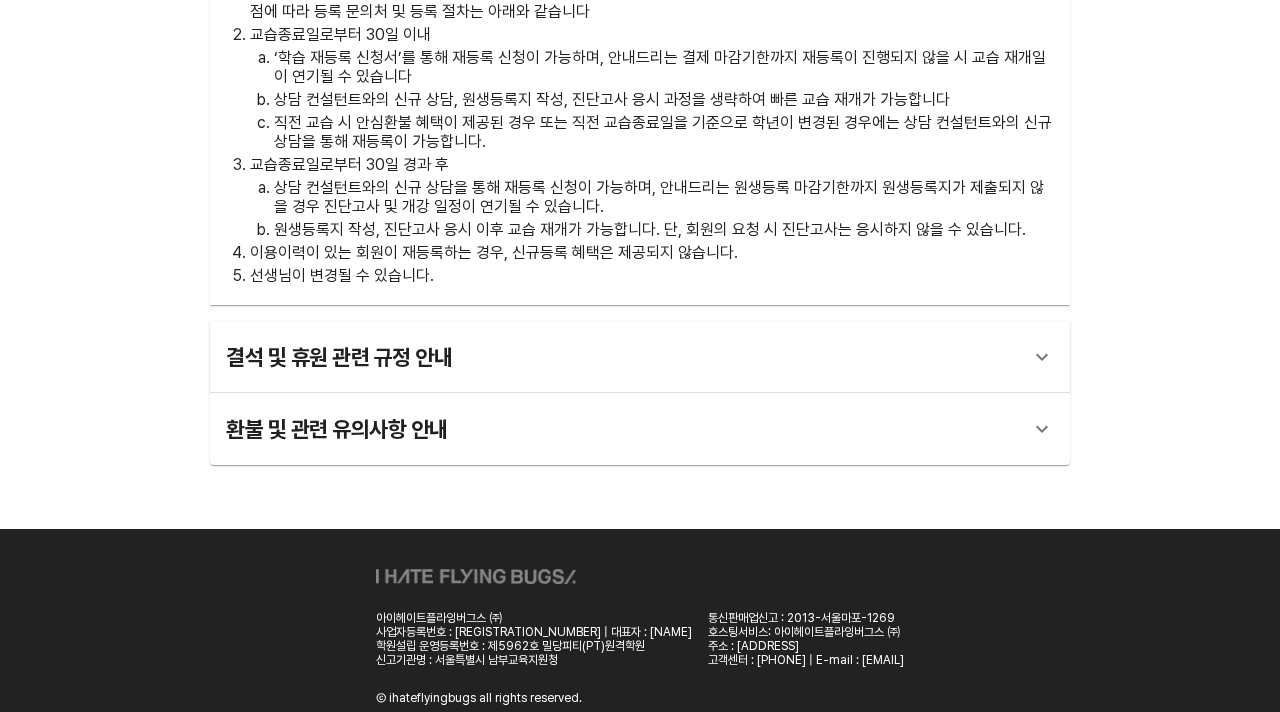 click on "환불 및 관련 유의사항 안내" at bounding box center [622, 429] 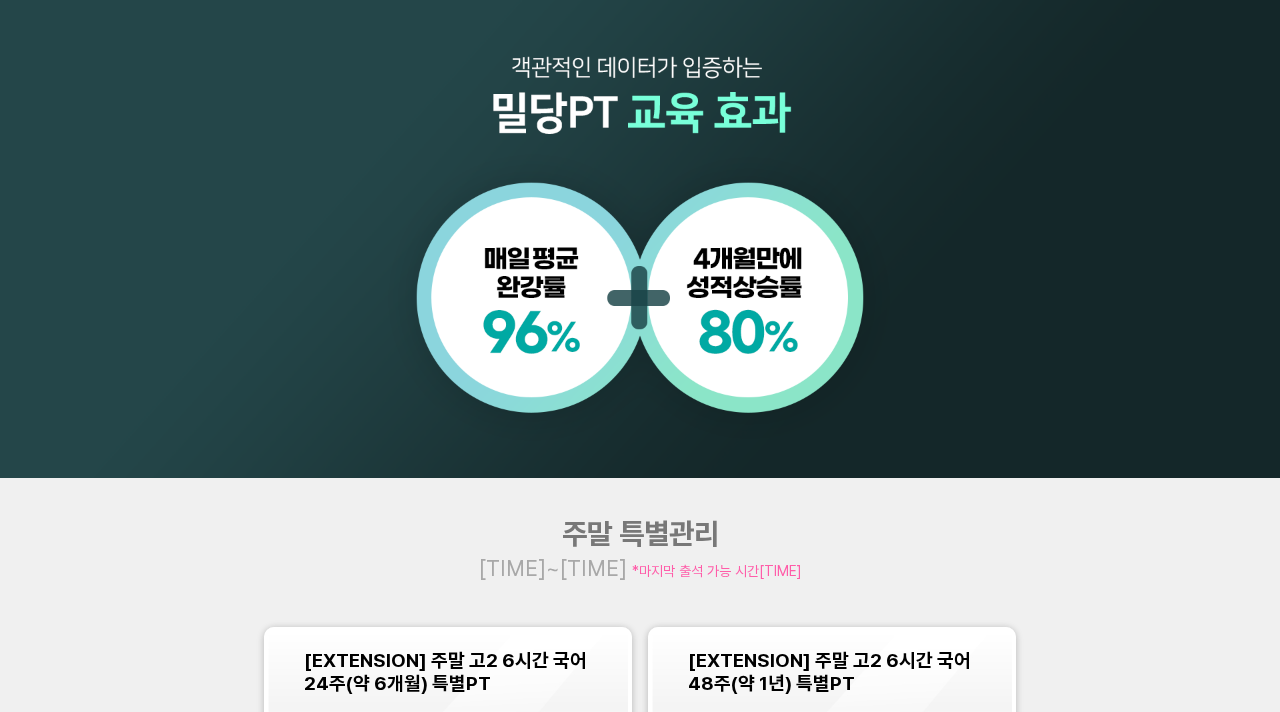scroll, scrollTop: 642, scrollLeft: 0, axis: vertical 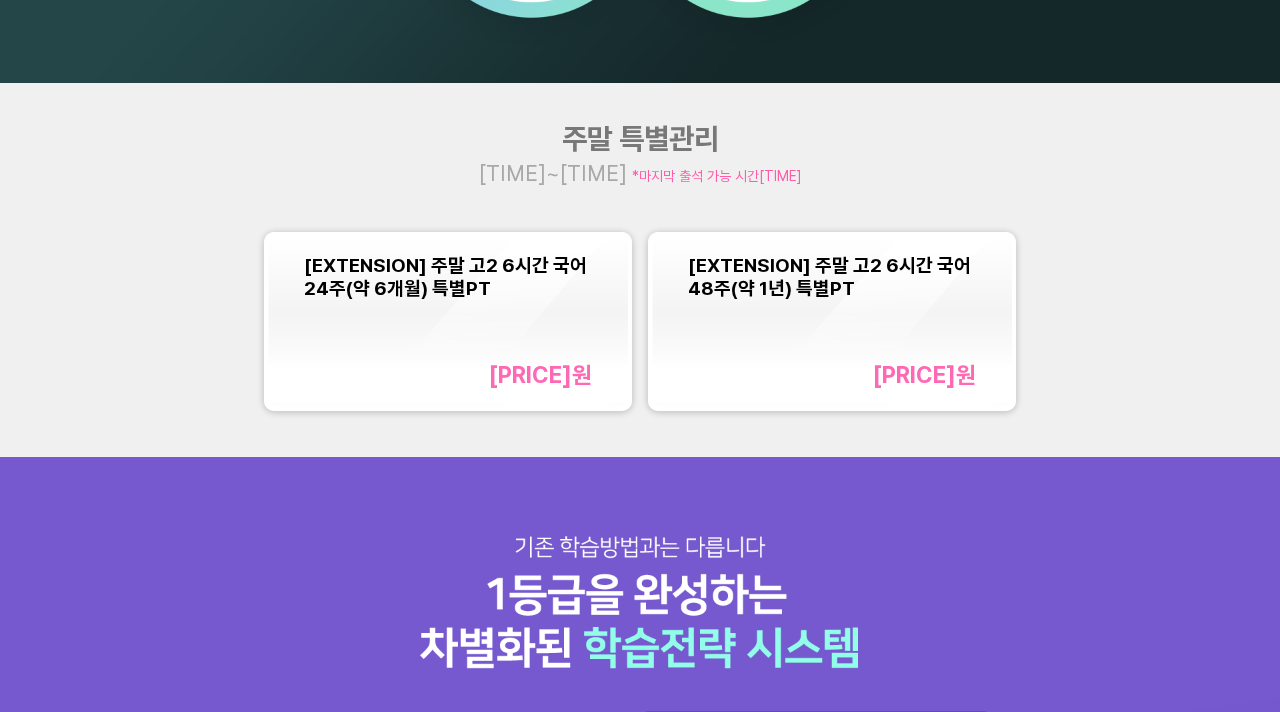 drag, startPoint x: 654, startPoint y: 169, endPoint x: 848, endPoint y: 194, distance: 195.60419 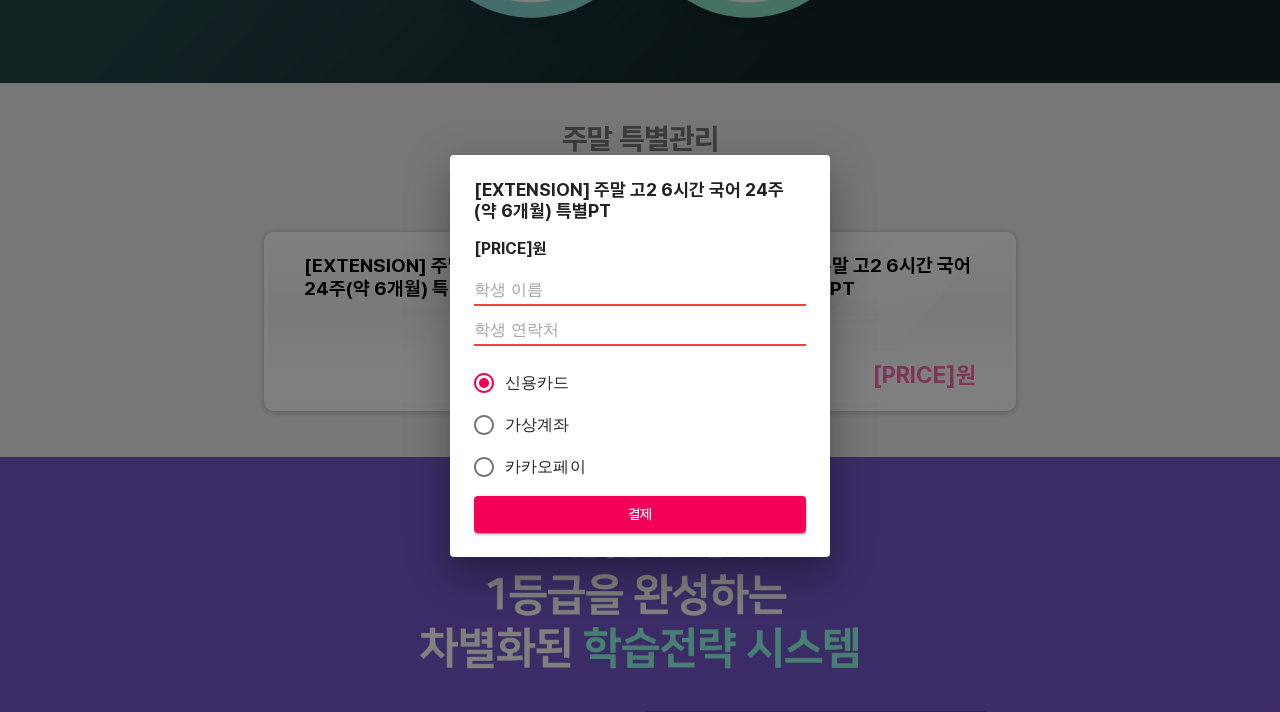 click at bounding box center (640, 290) 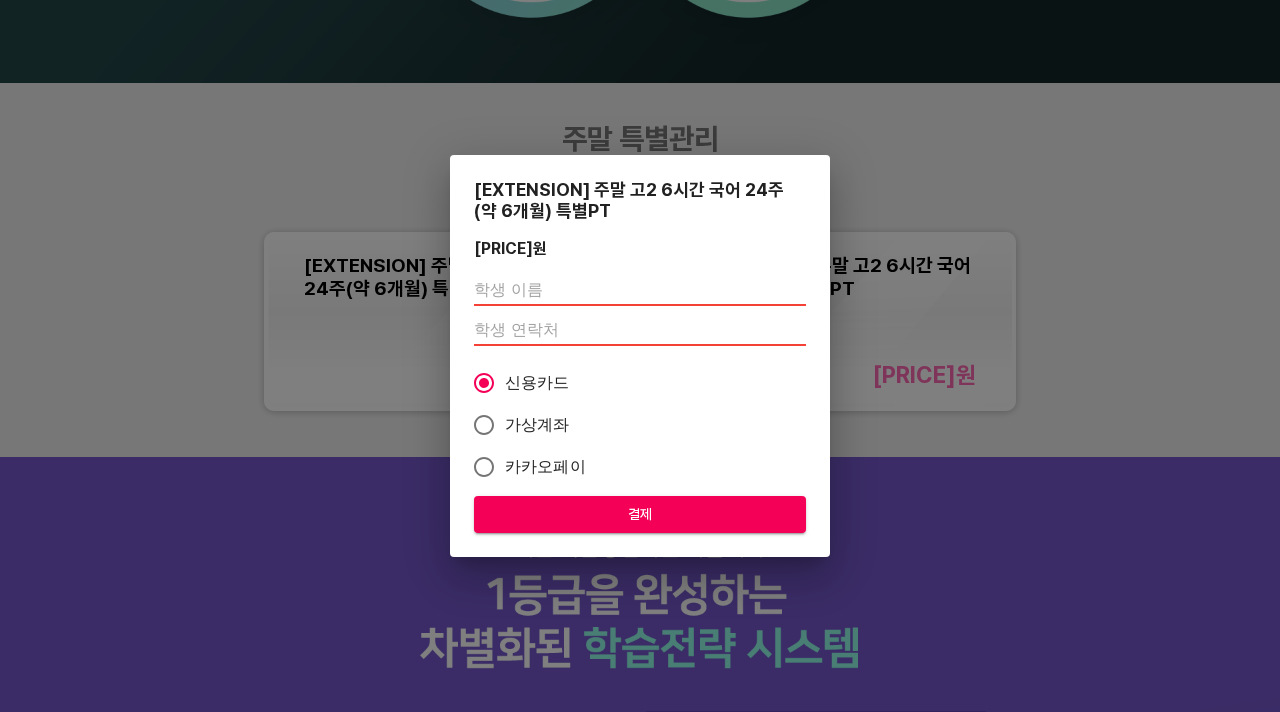 type on "[NAME] [LAST]" 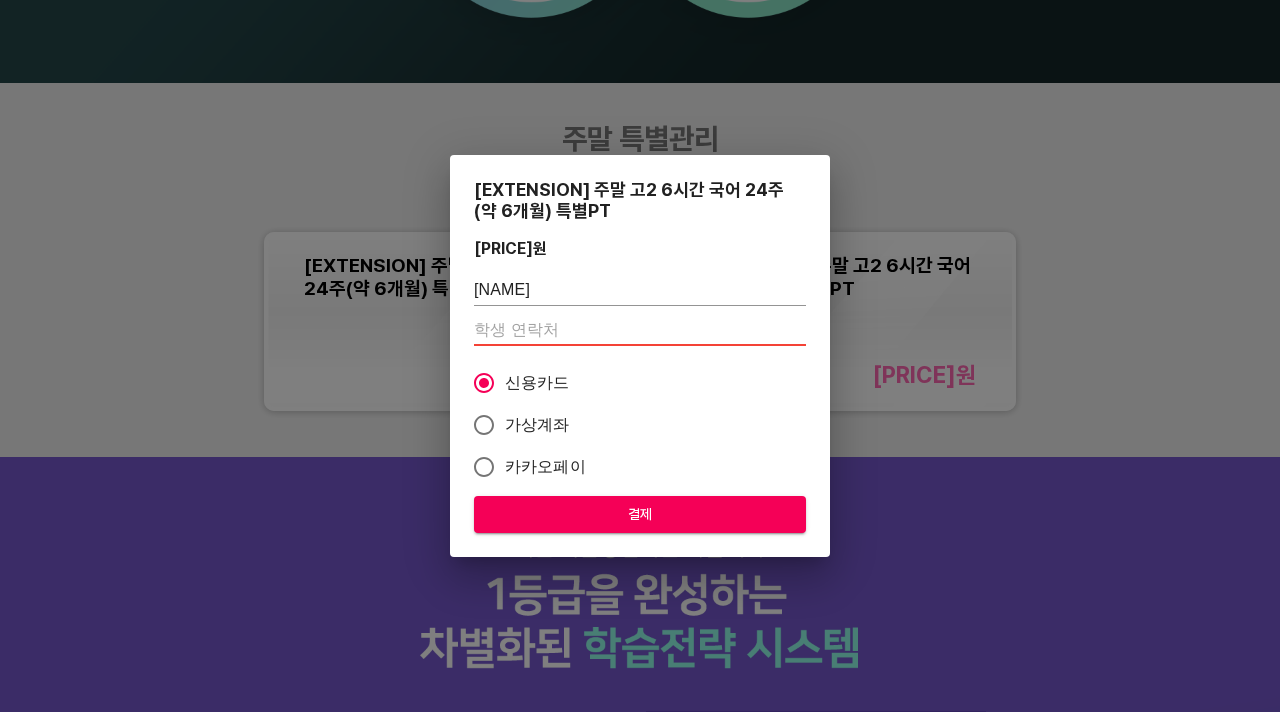 click at bounding box center [640, 330] 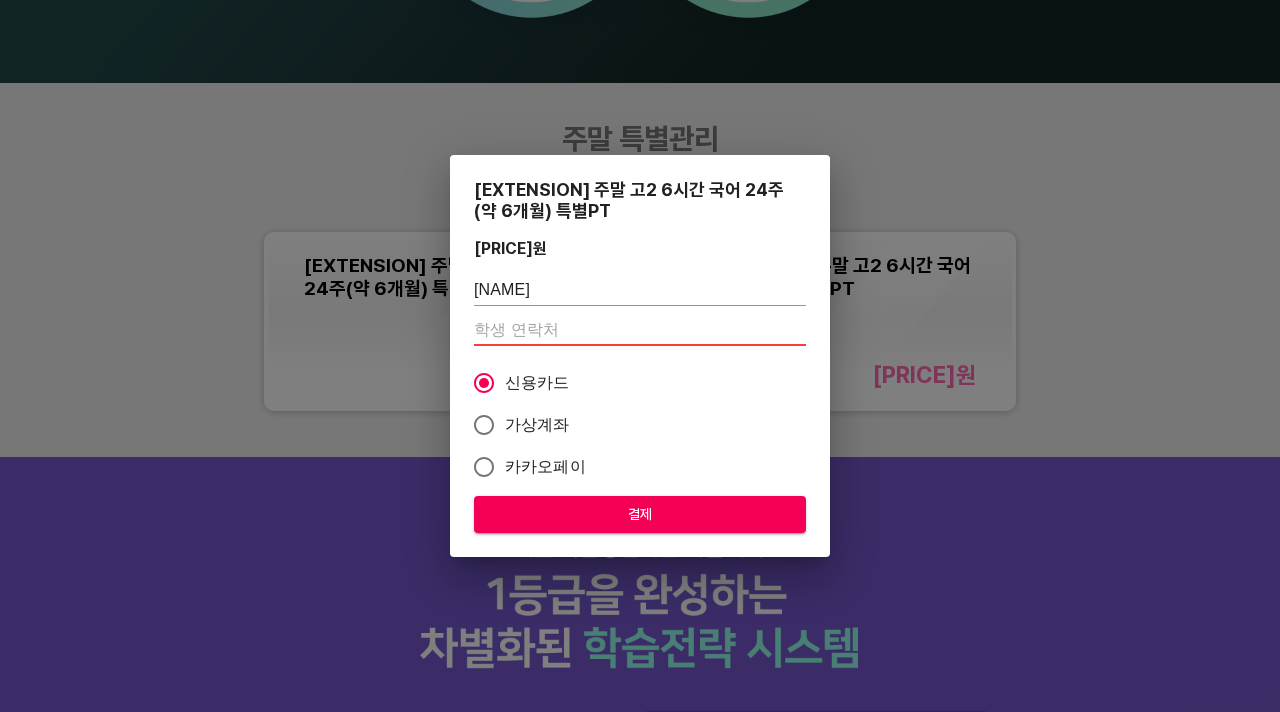 click at bounding box center (640, 330) 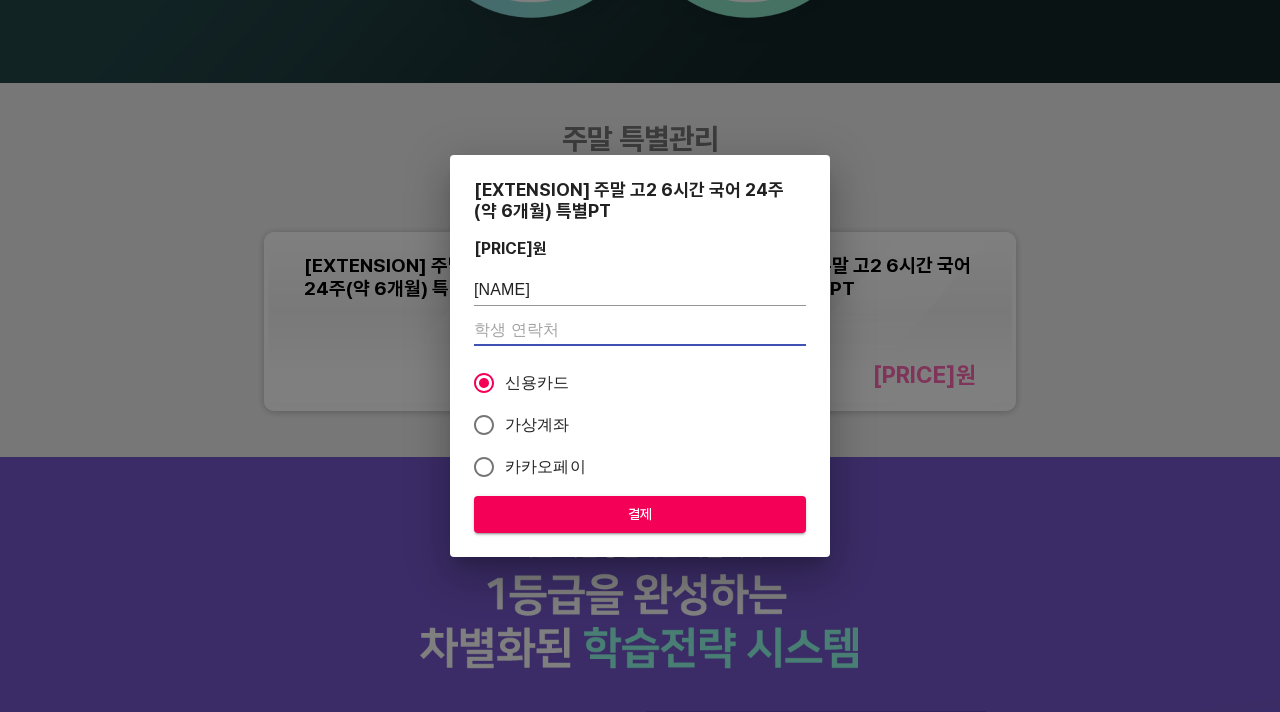 type on "[PHONE]" 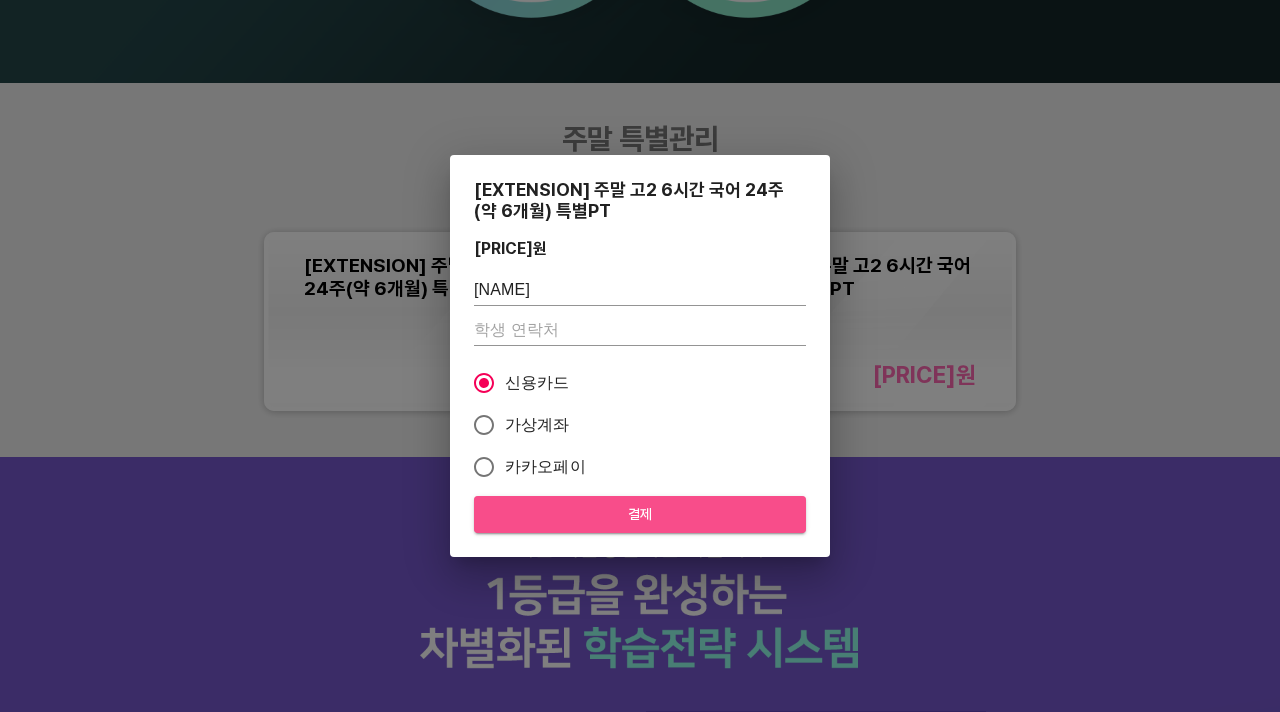 click on "결제" at bounding box center (640, 514) 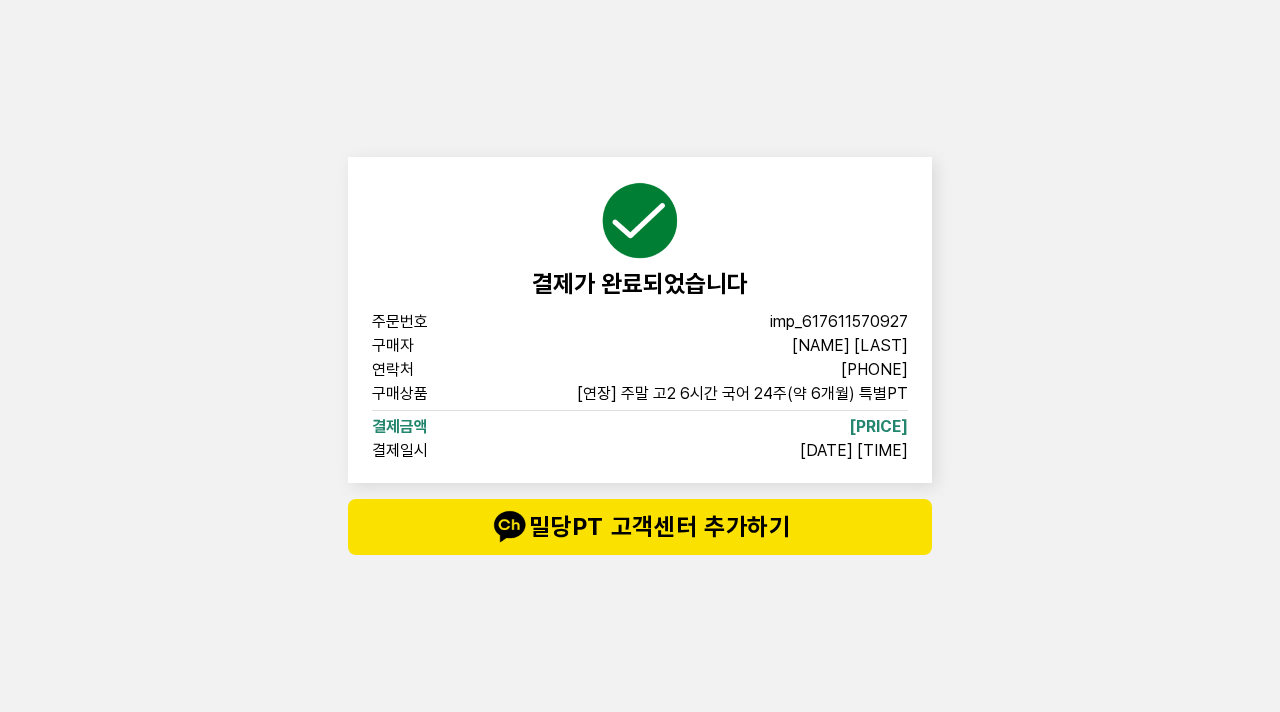 scroll, scrollTop: 0, scrollLeft: 0, axis: both 